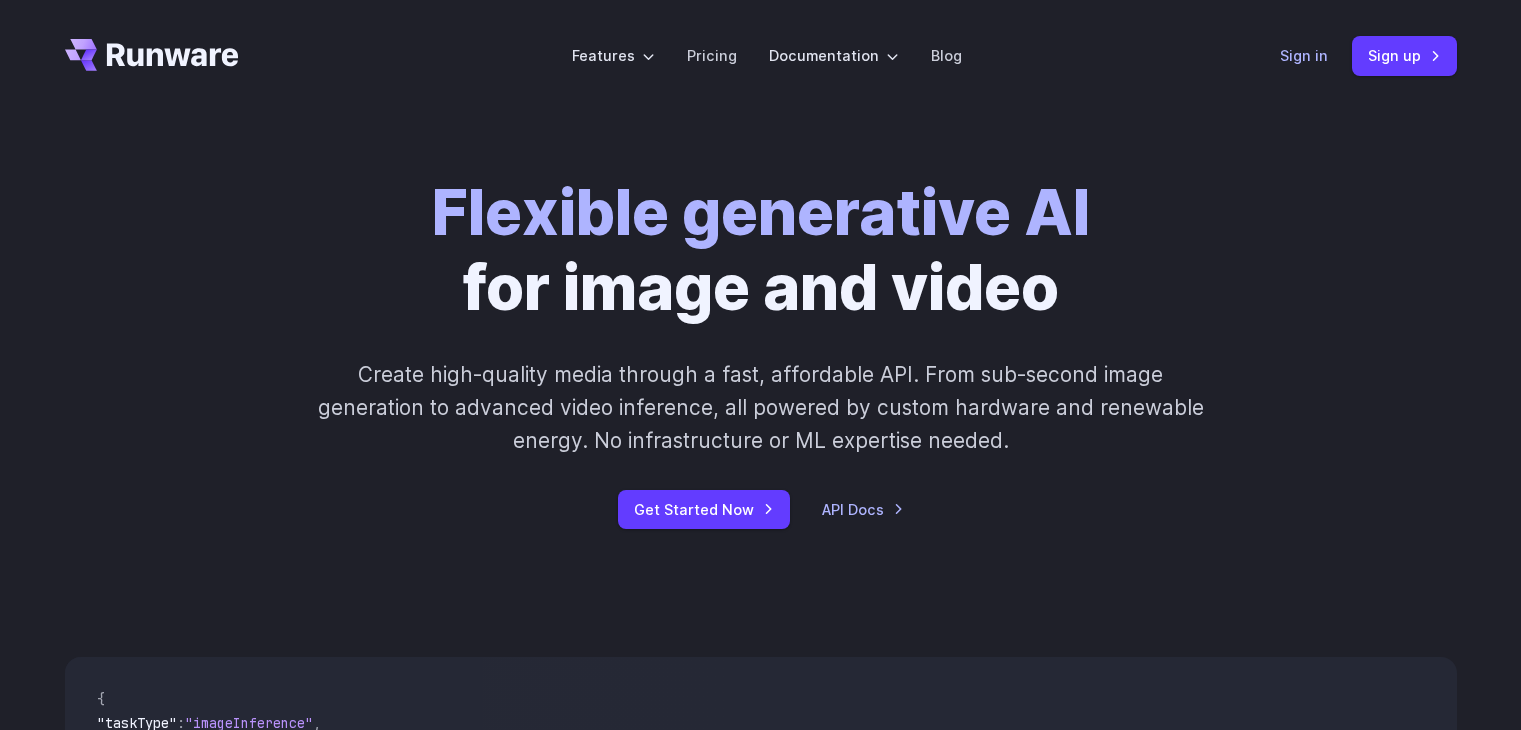 scroll, scrollTop: 0, scrollLeft: 0, axis: both 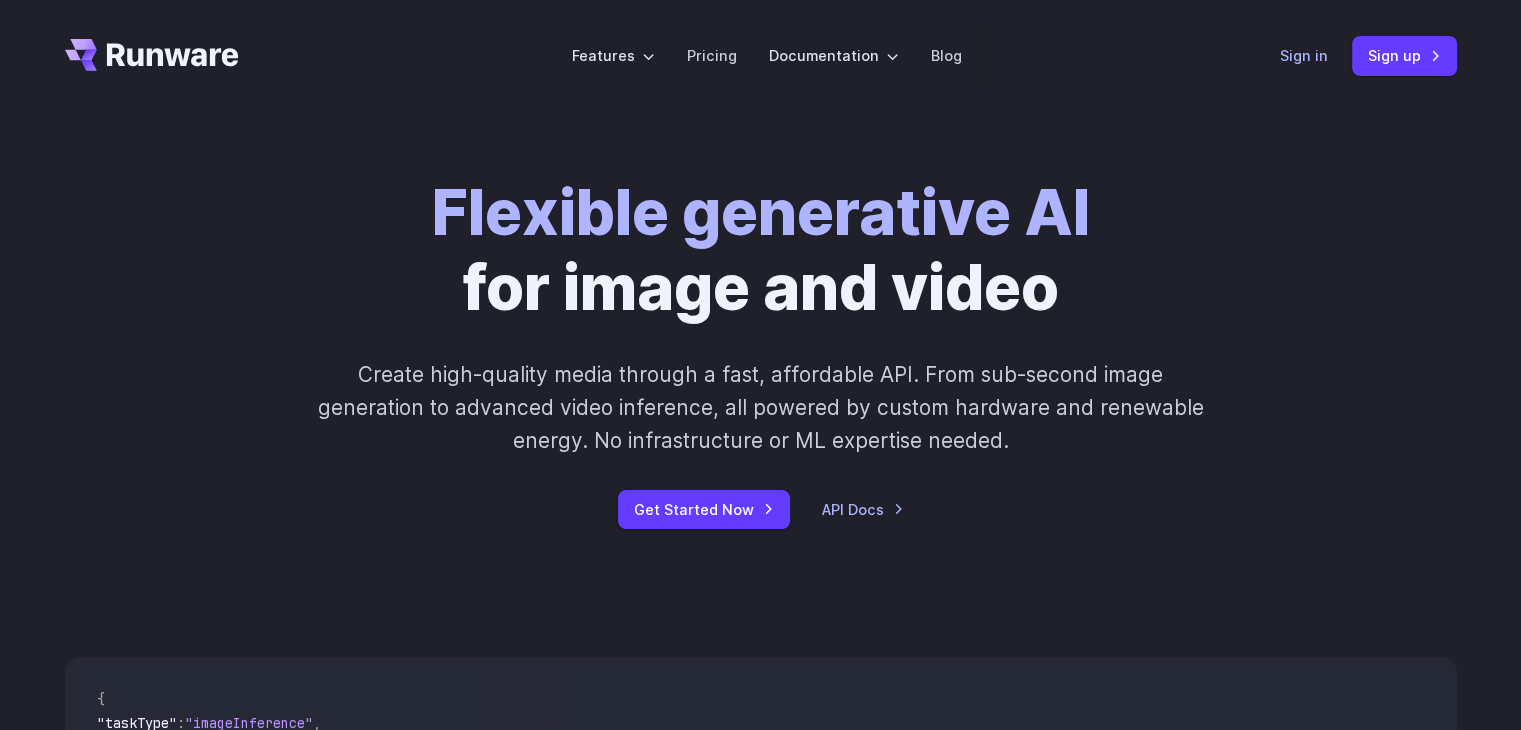 click on "Sign in" at bounding box center [1304, 55] 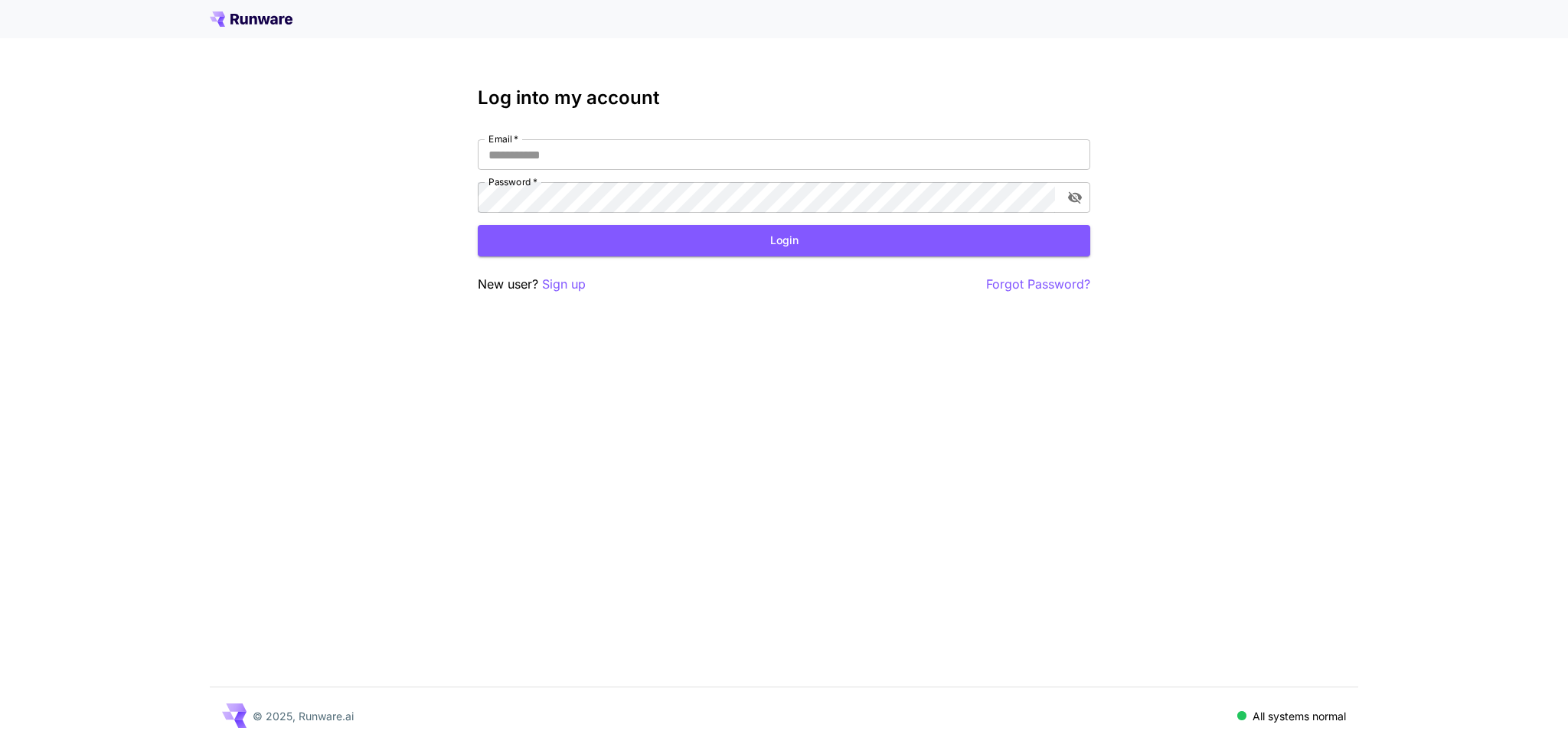 scroll, scrollTop: 0, scrollLeft: 0, axis: both 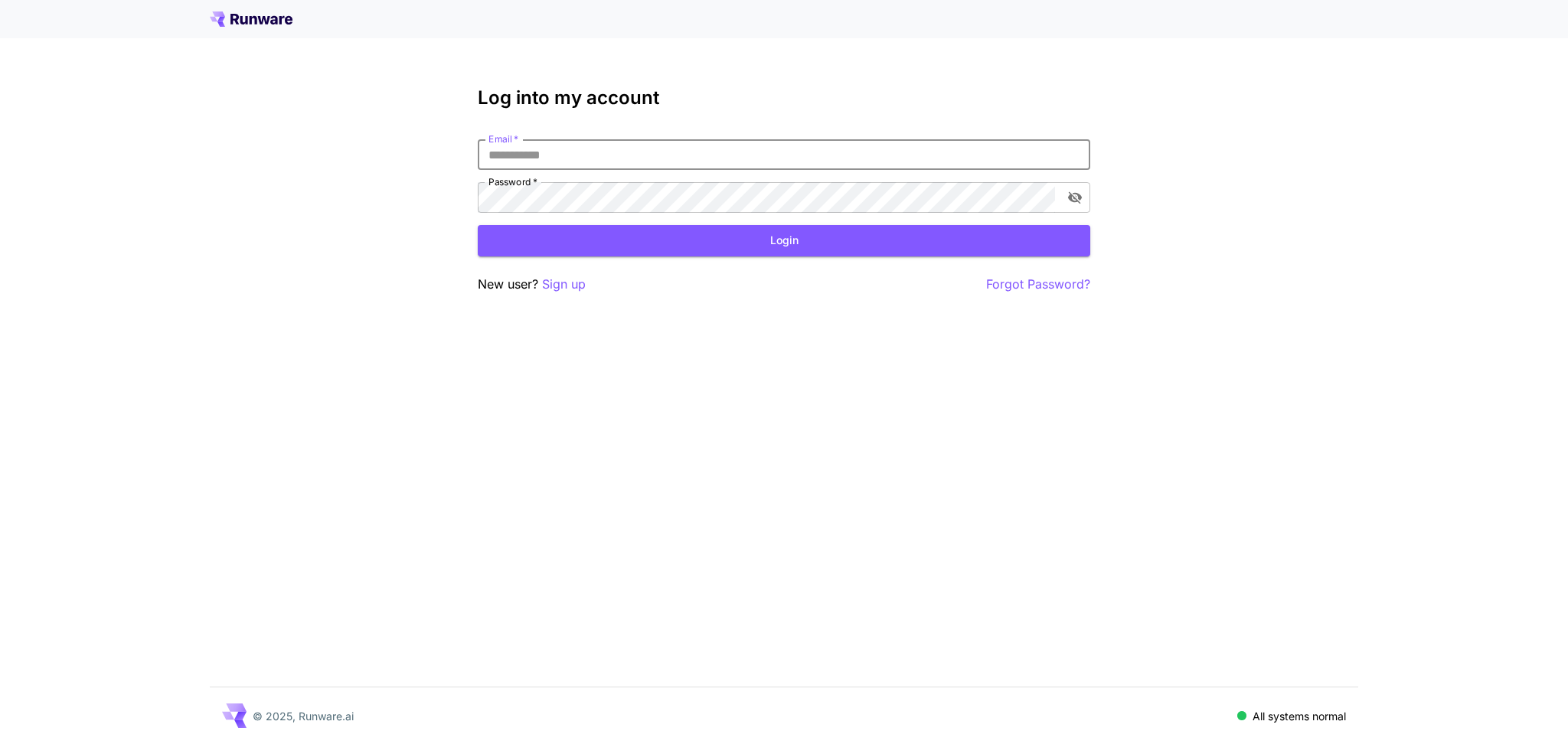 click on "Email   *" at bounding box center [784, 155] 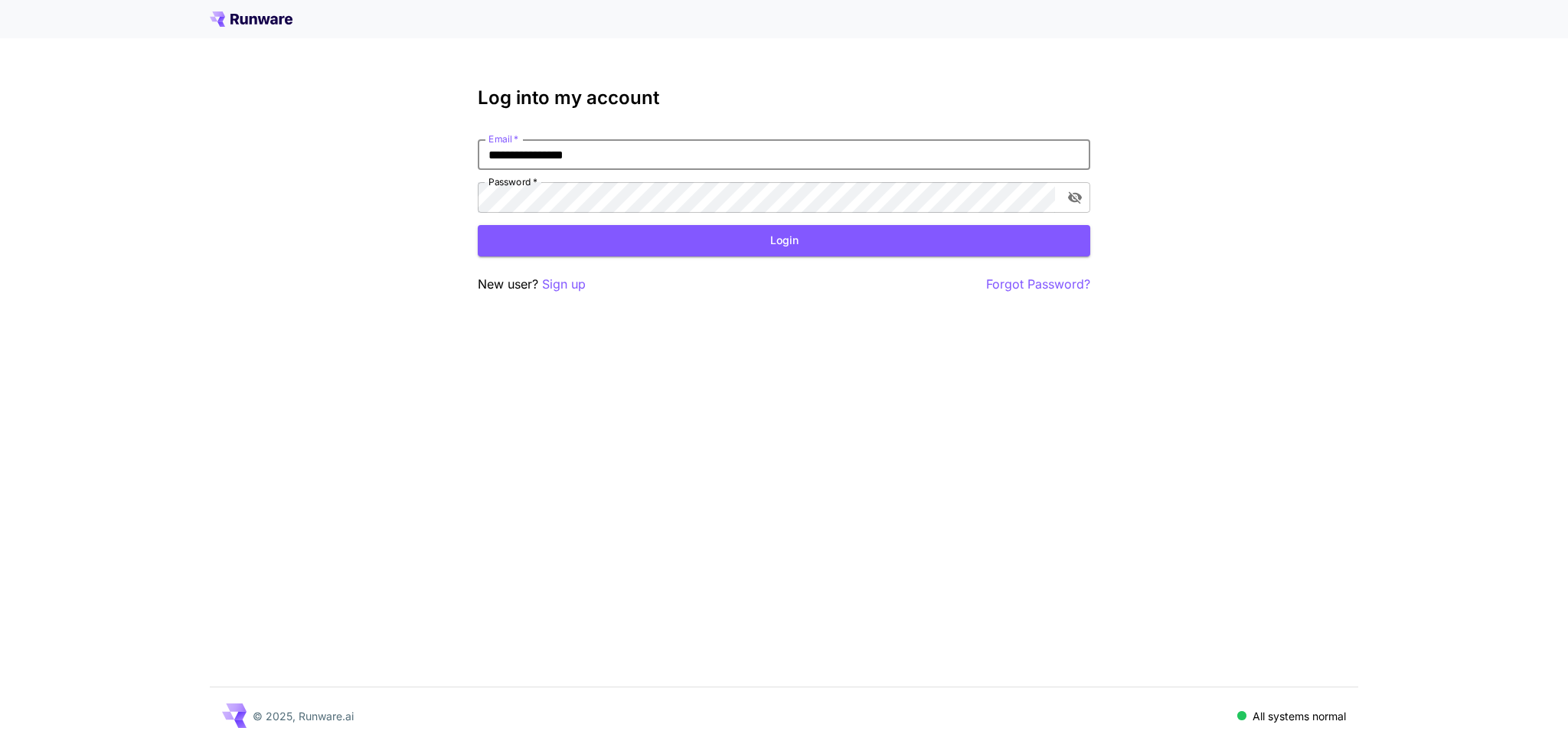 type on "**********" 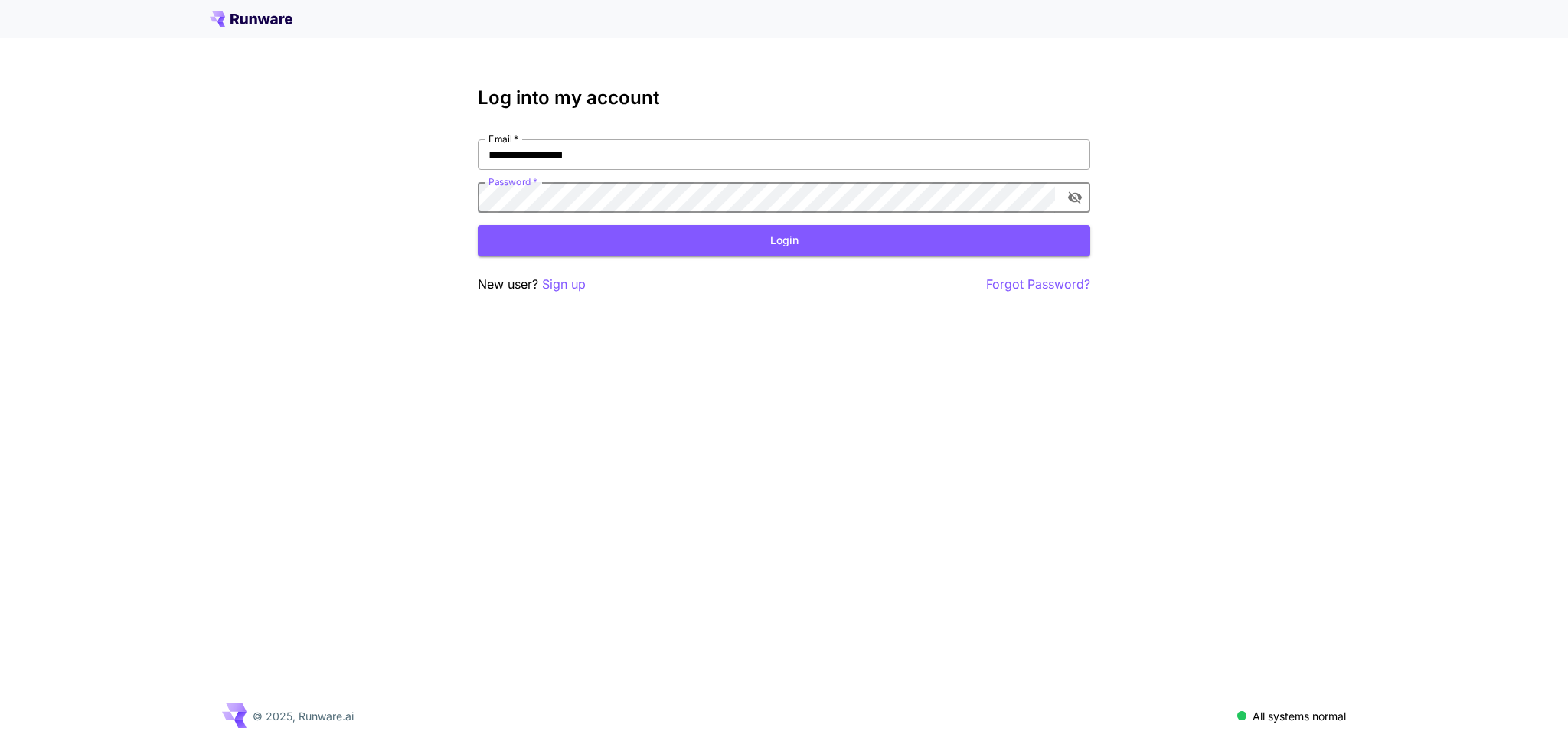 click on "Login" at bounding box center [784, 240] 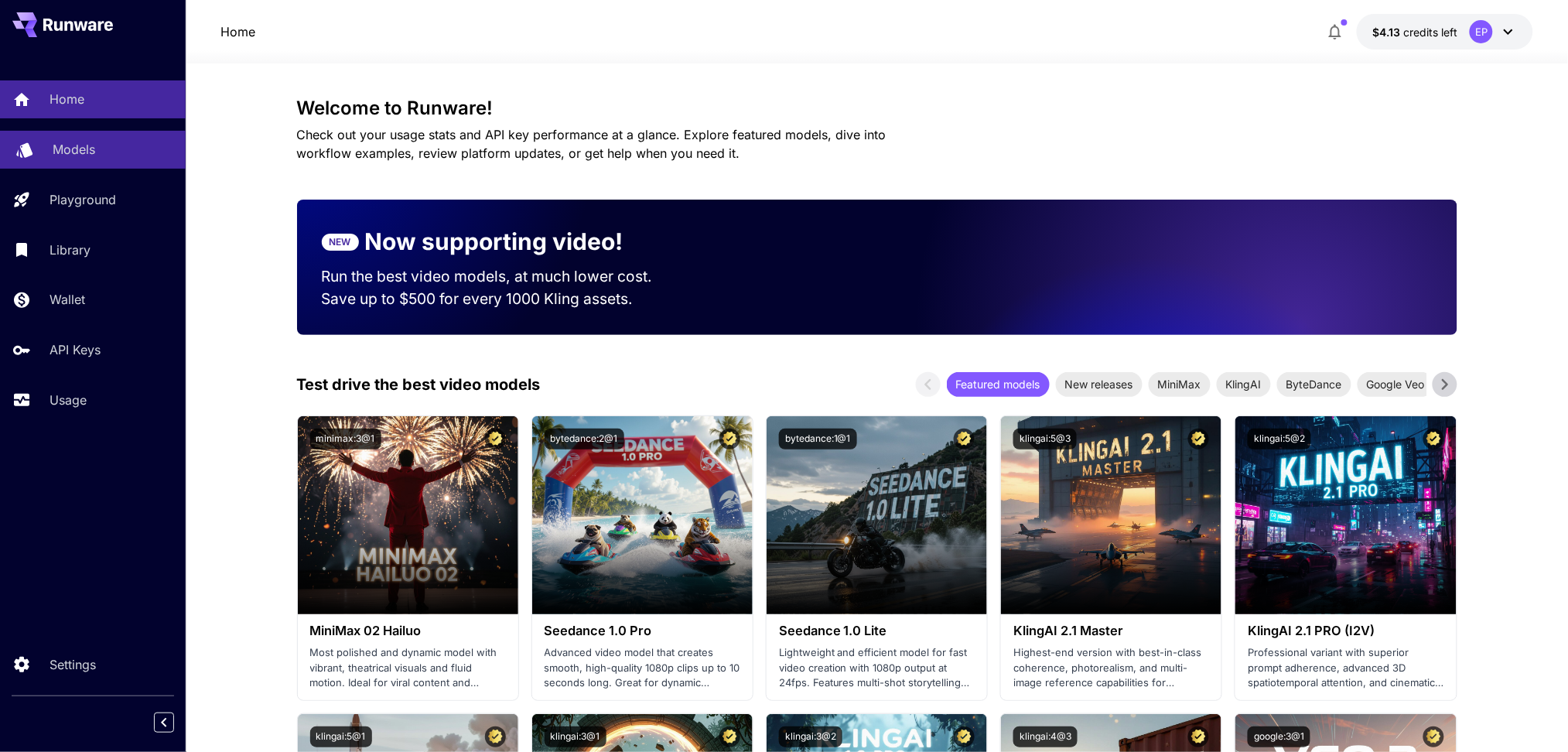 click on "Models" at bounding box center [113, 149] 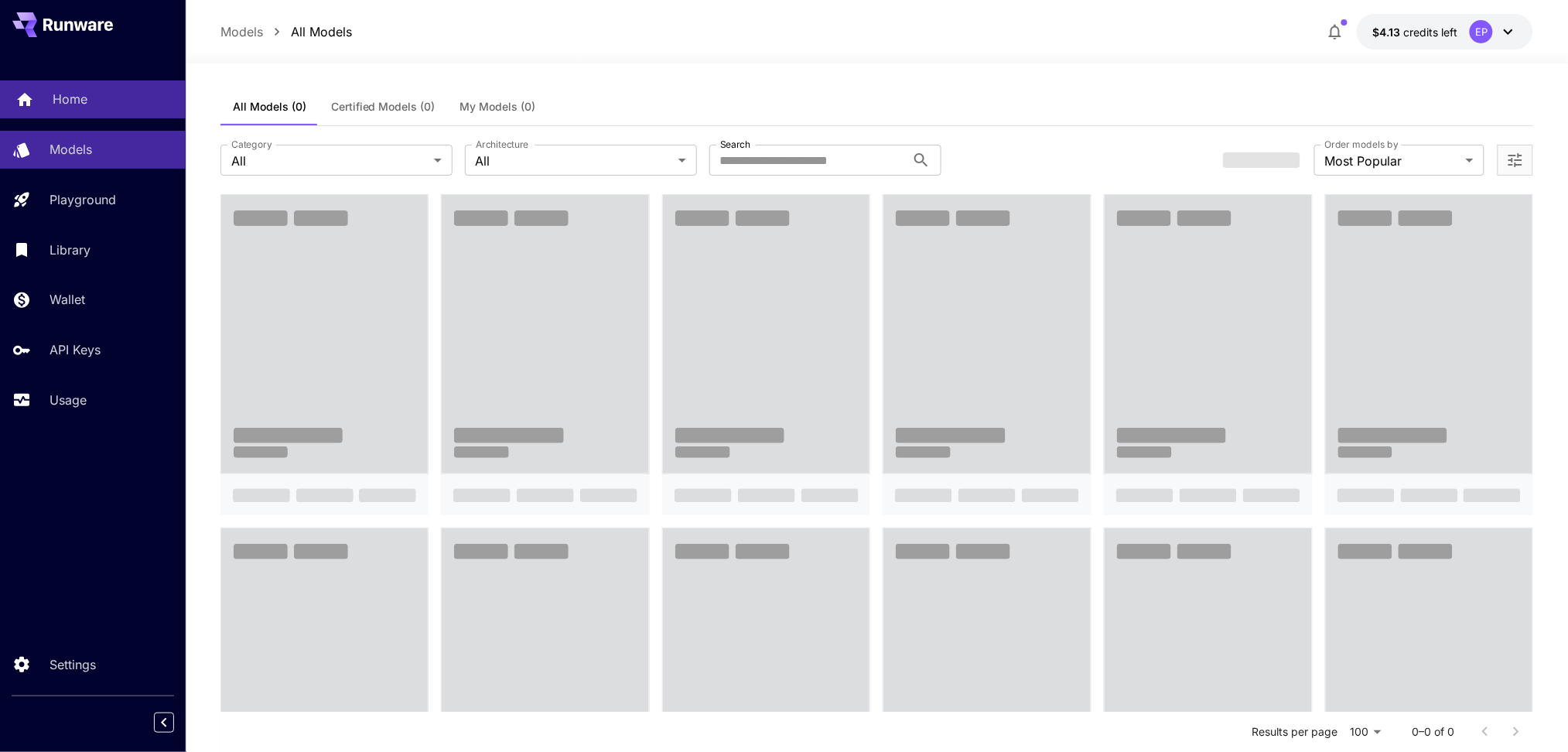 click on "Home" at bounding box center [113, 99] 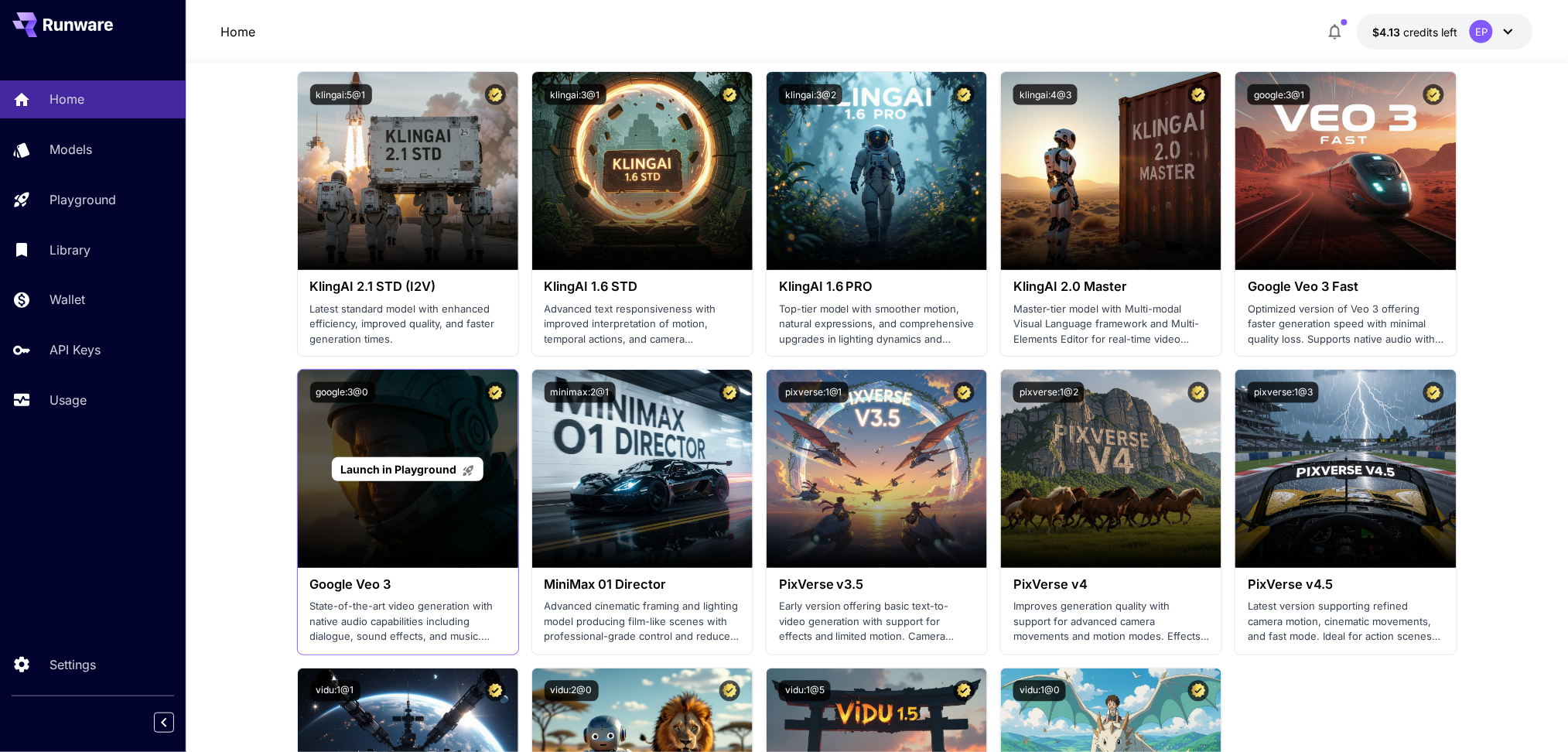 scroll, scrollTop: 722, scrollLeft: 0, axis: vertical 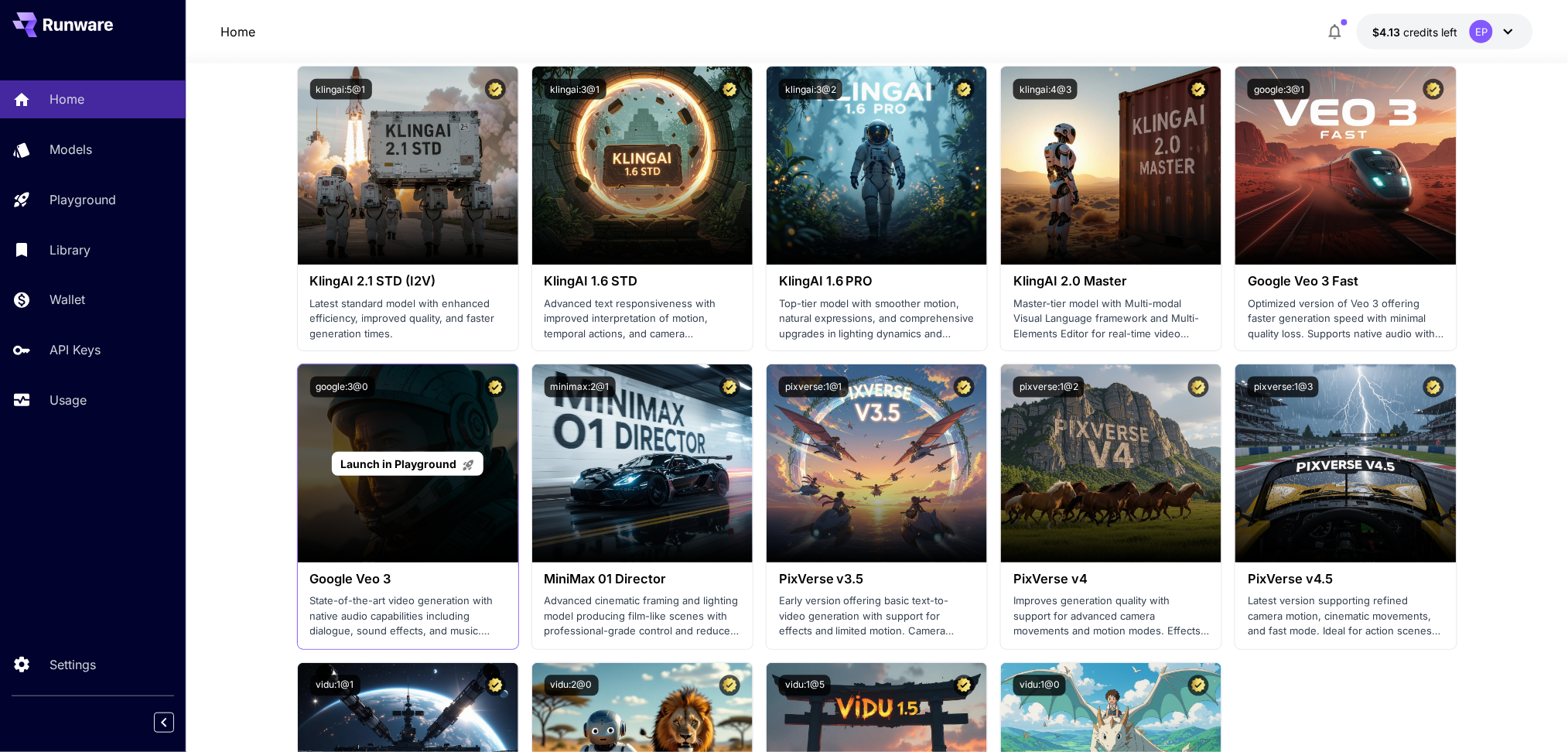 click on "Launch in Playground" at bounding box center (399, 463) 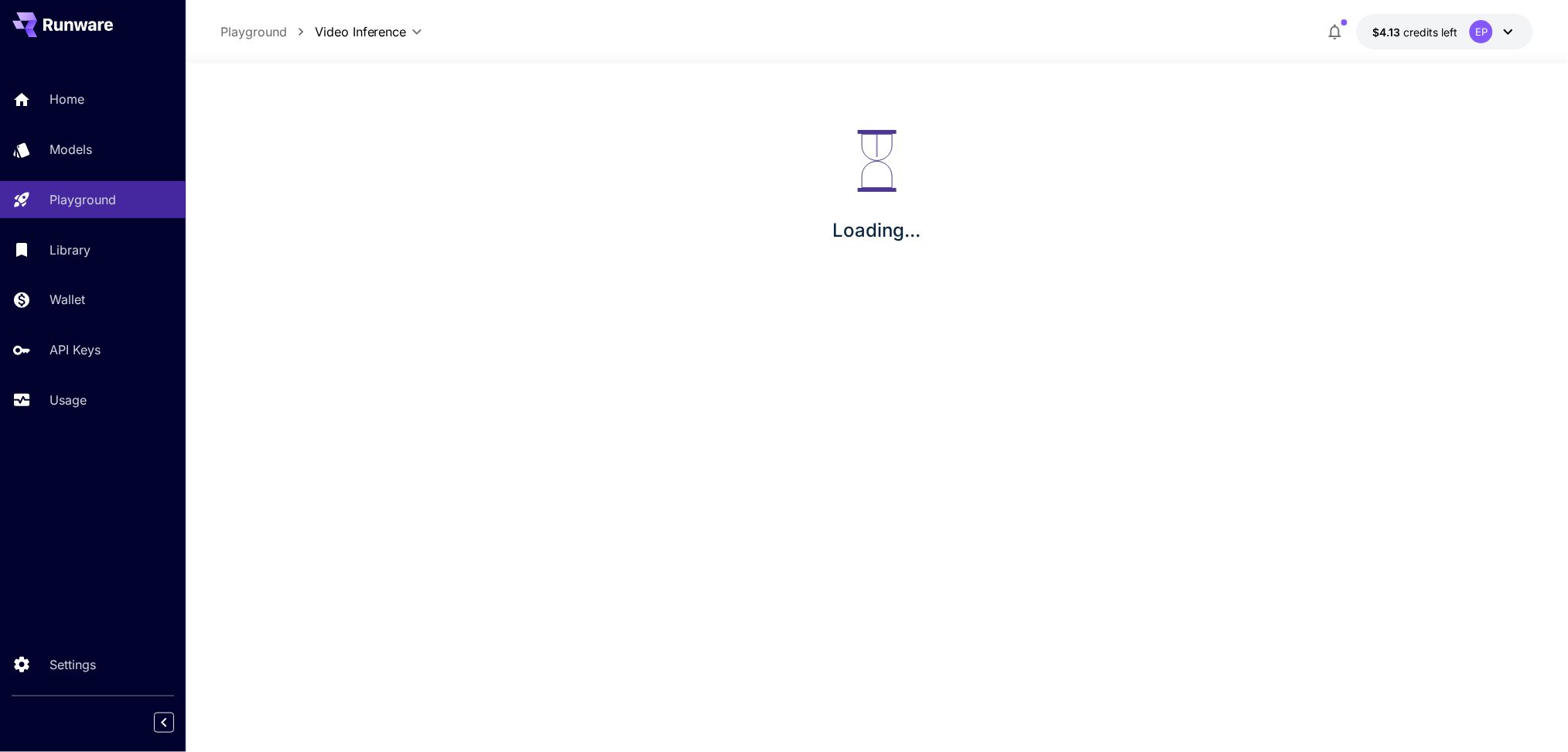 scroll, scrollTop: 0, scrollLeft: 0, axis: both 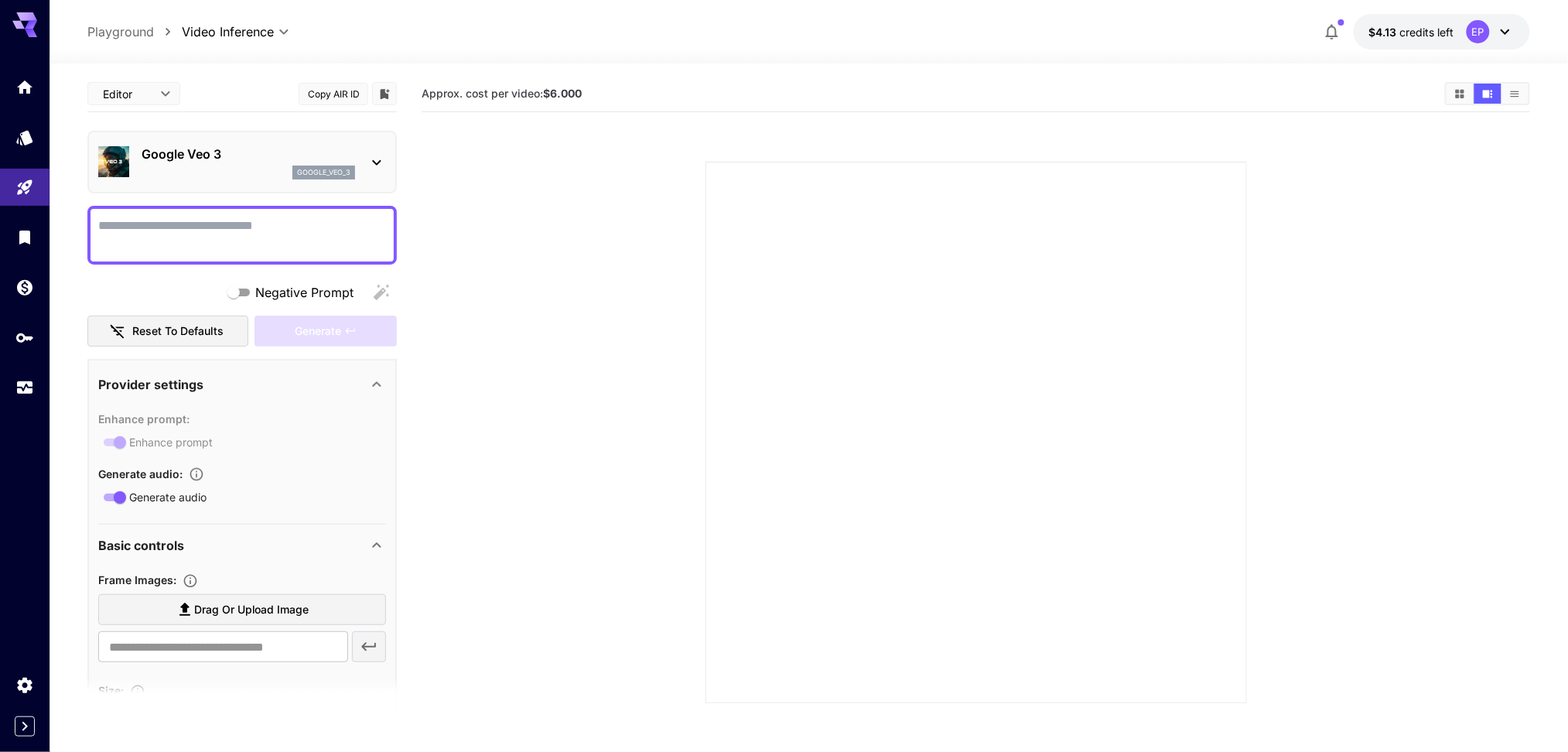 click on "Google Veo 3" at bounding box center [248, 154] 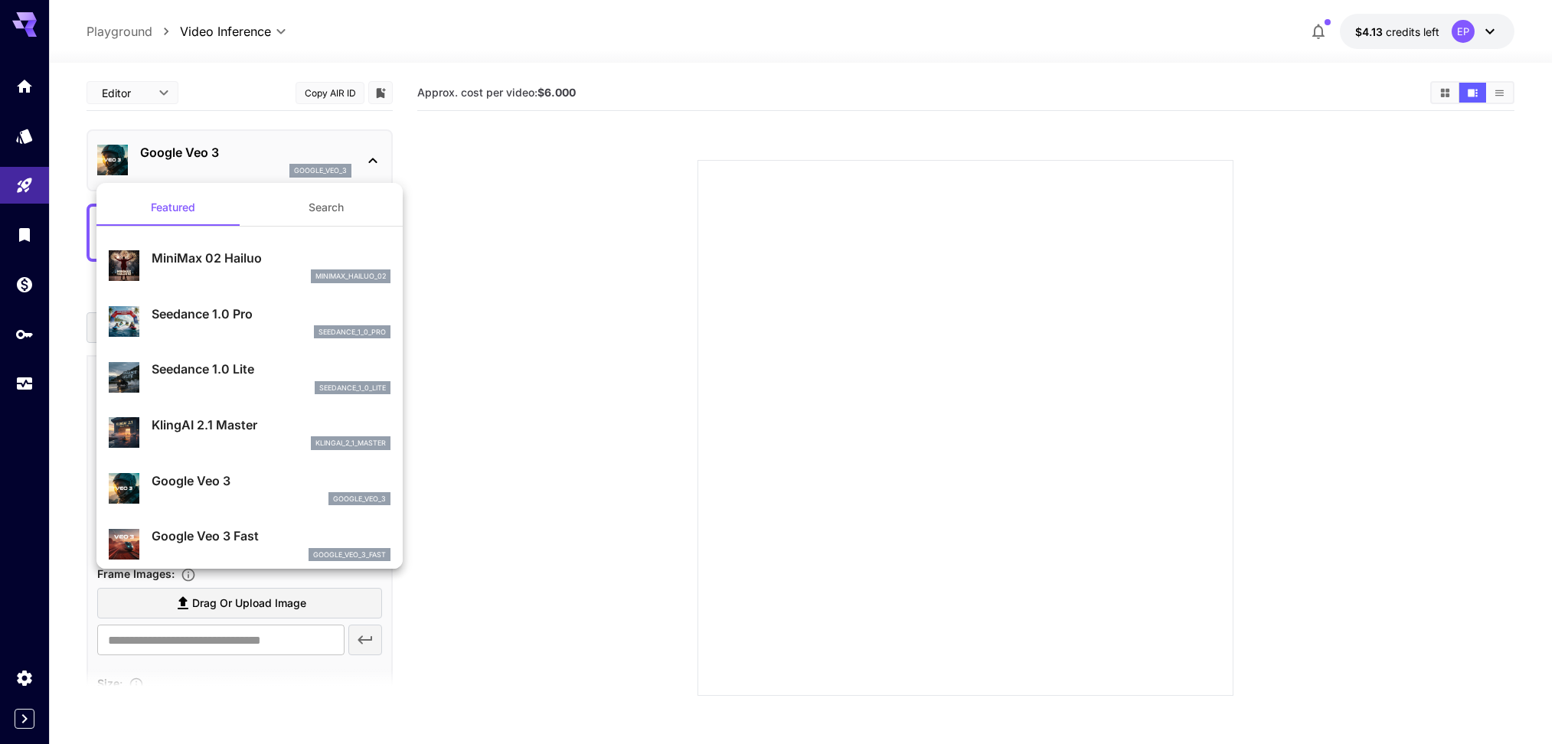 click on "Google Veo 3 google_veo_3" at bounding box center [250, 488] 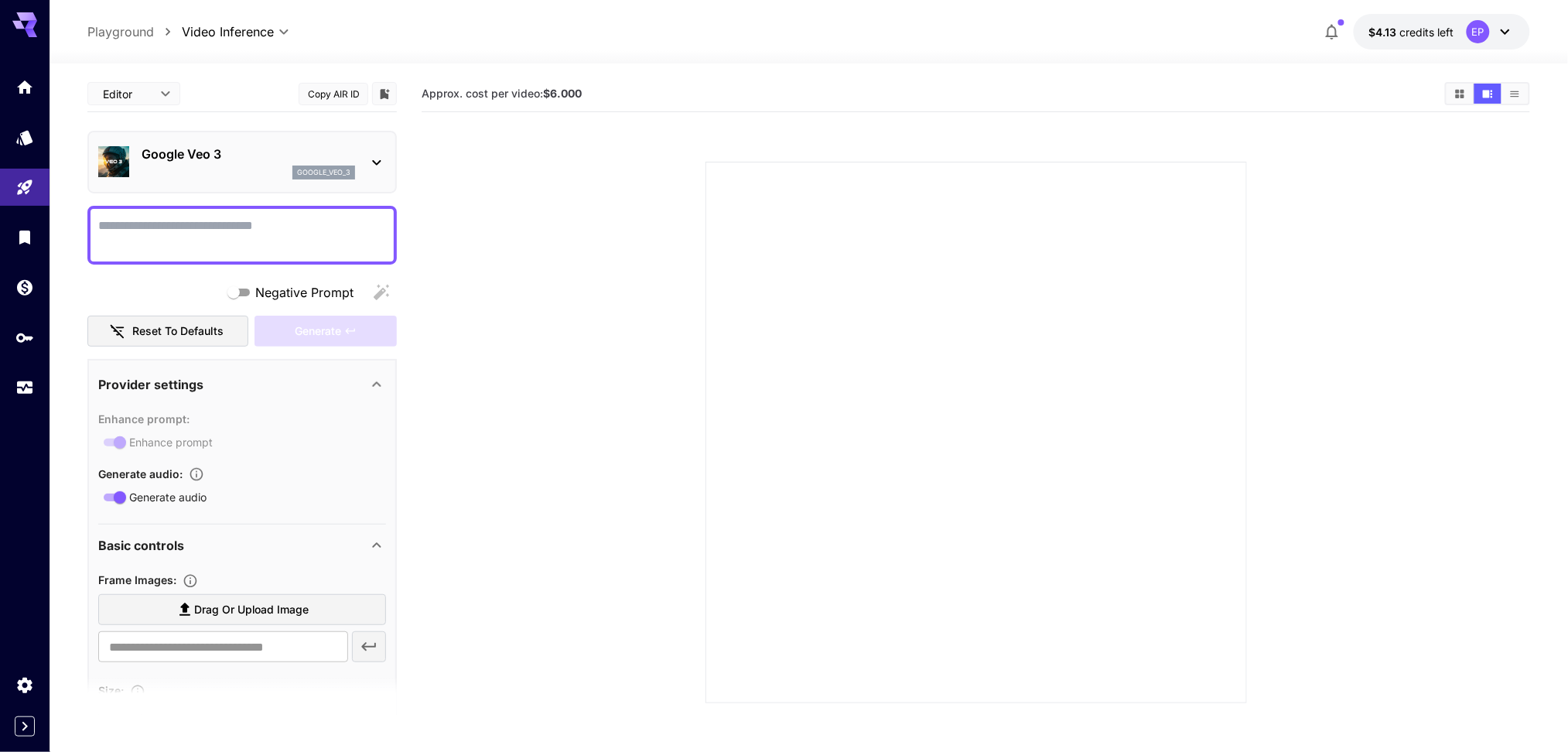 click at bounding box center (242, 235) 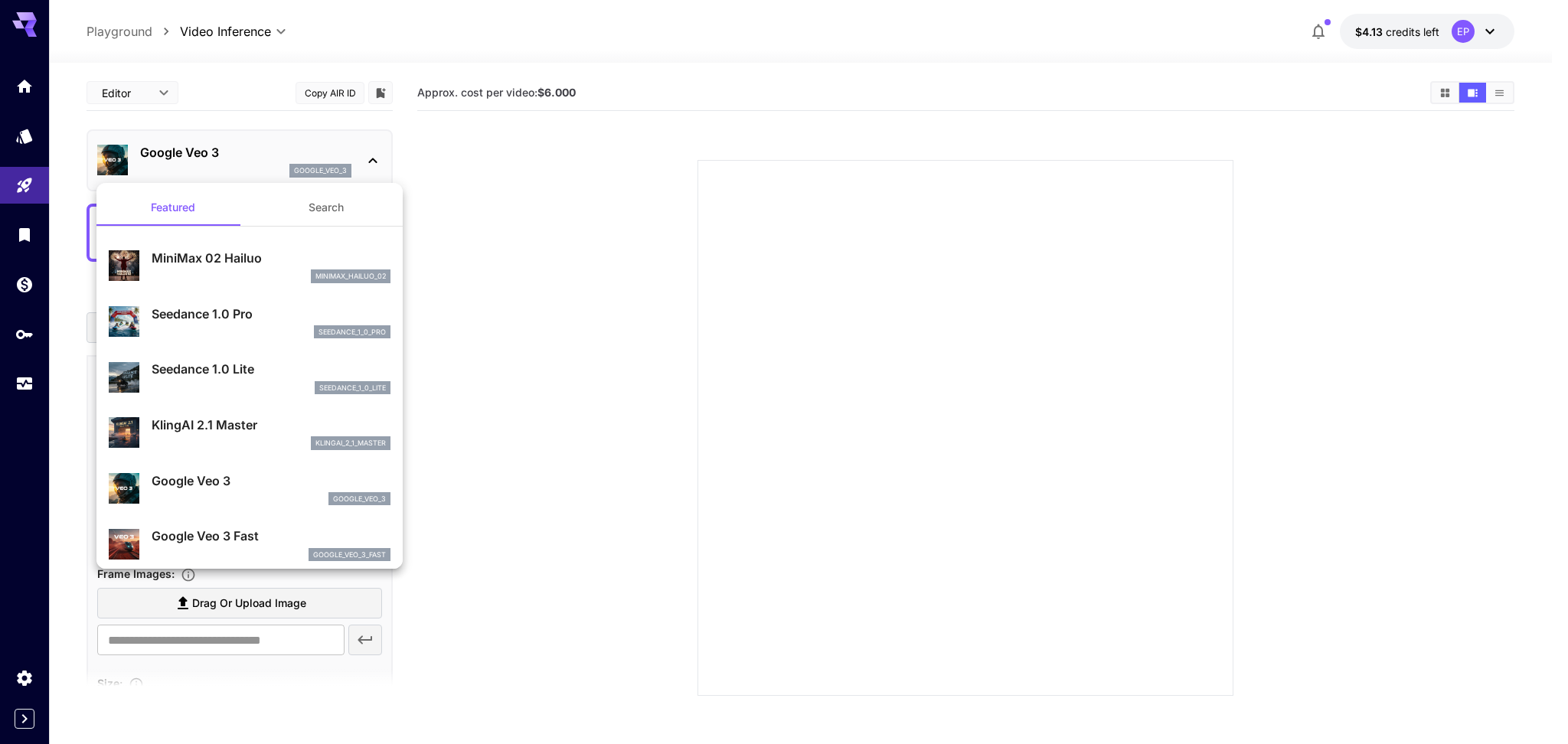 click on "Google Veo 3 Fast" at bounding box center (271, 536) 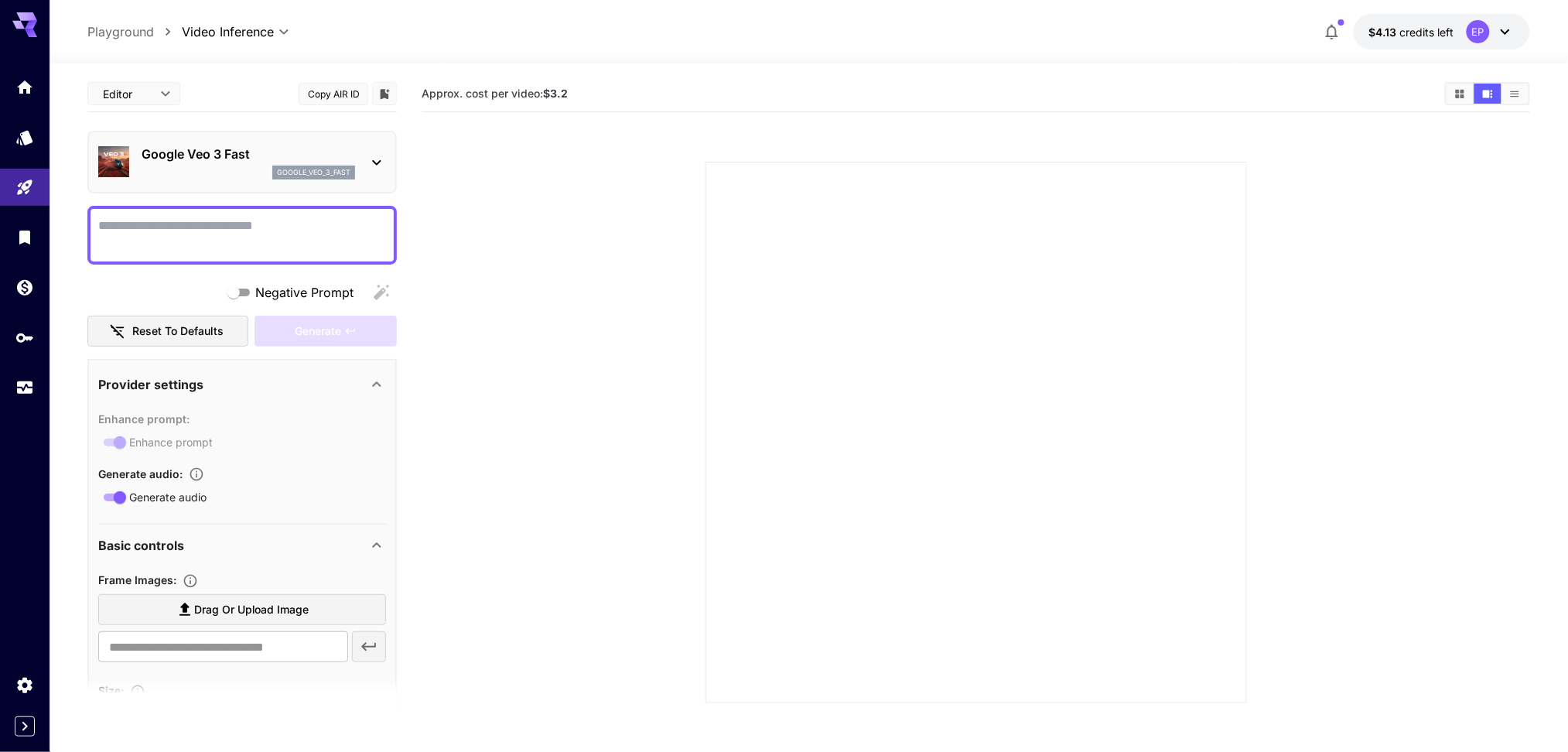 click on "Negative Prompt" at bounding box center [242, 235] 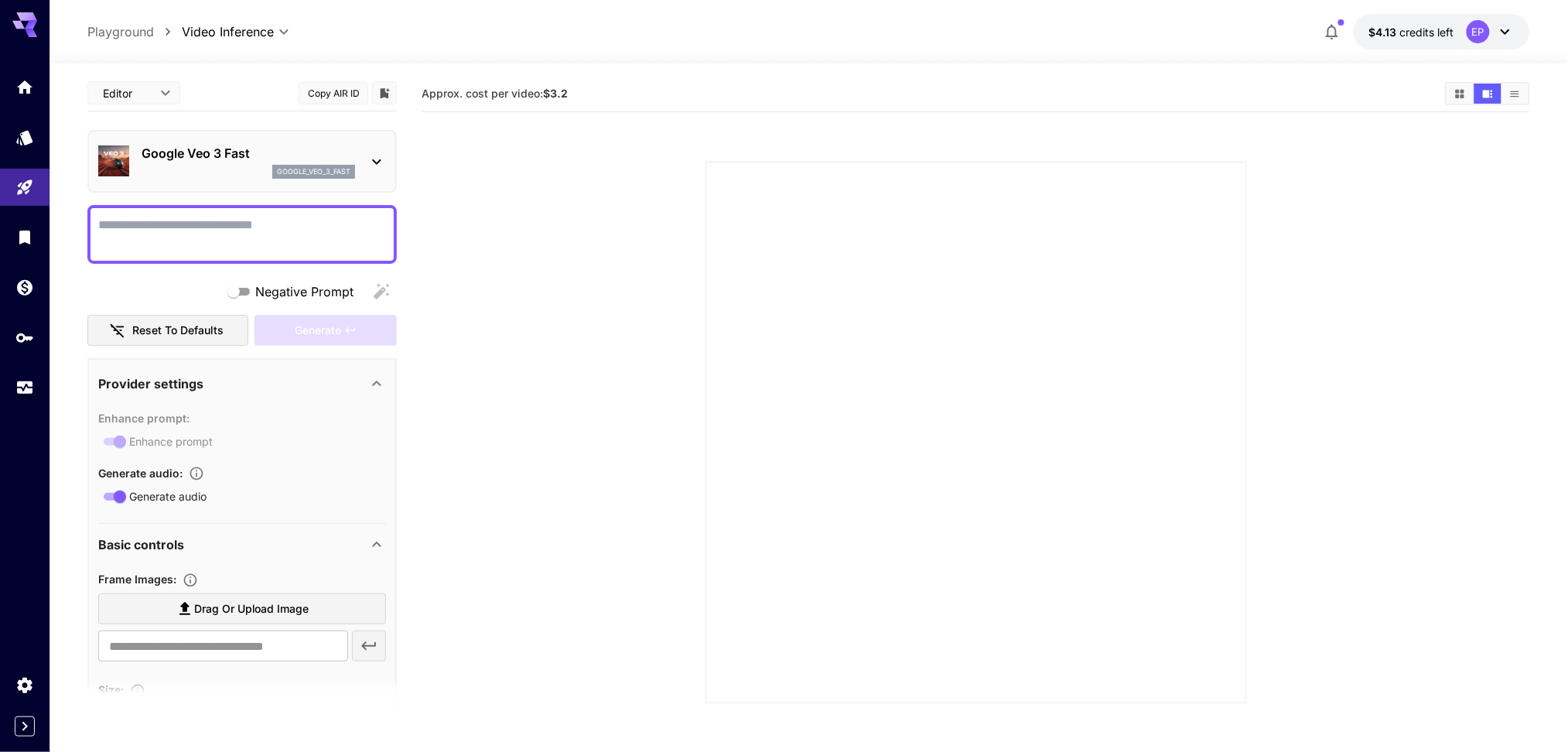 scroll, scrollTop: 0, scrollLeft: 0, axis: both 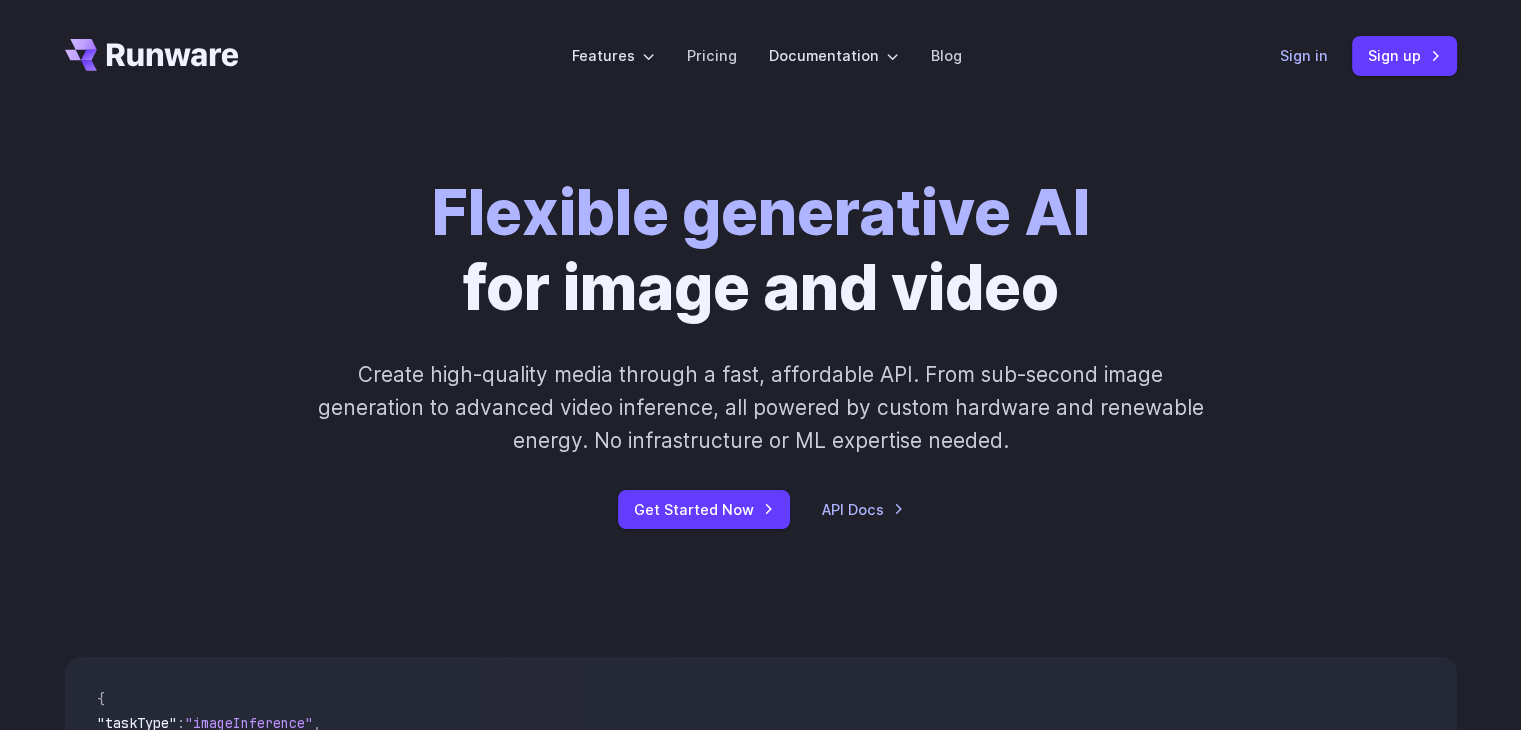 click on "Sign in" at bounding box center [1304, 55] 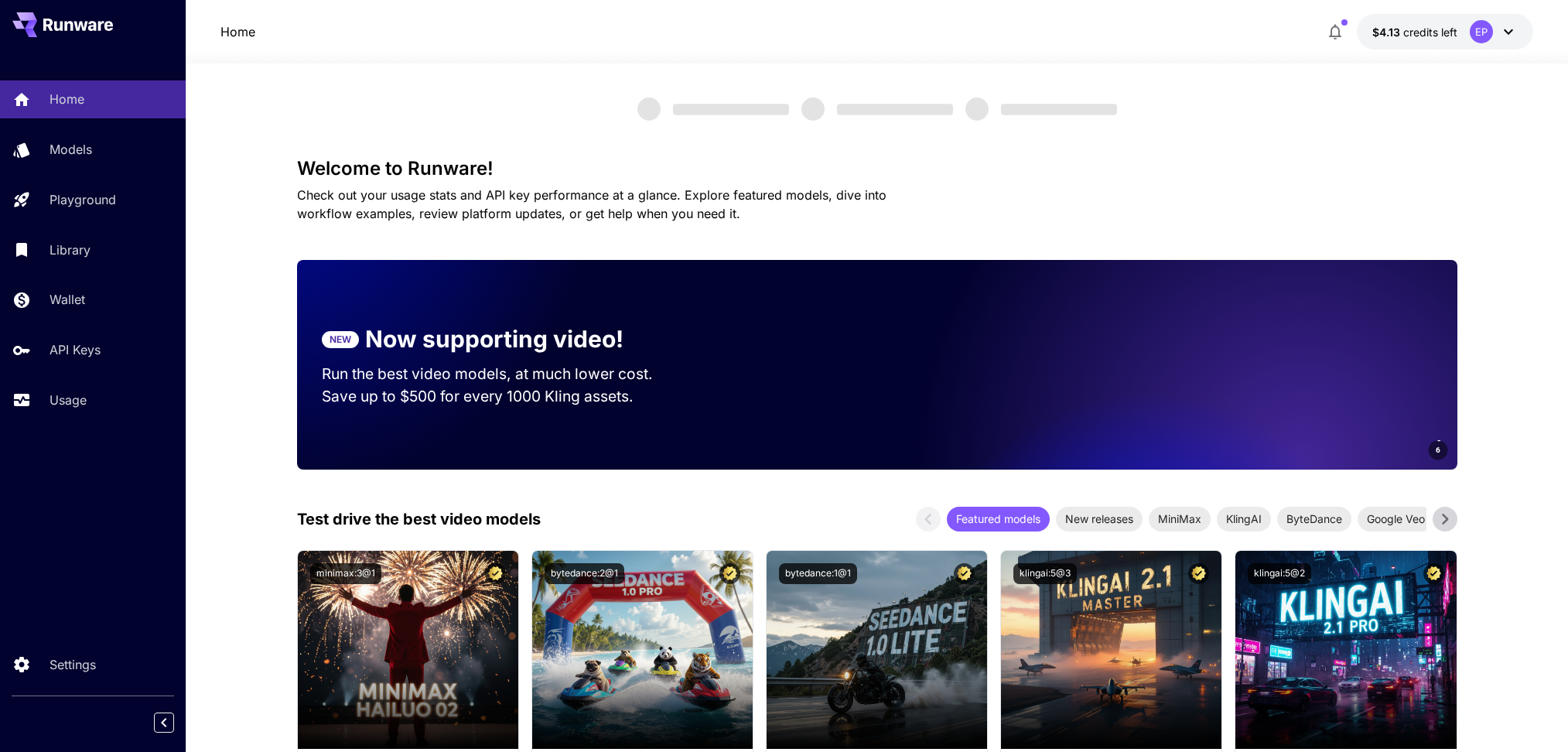 scroll, scrollTop: 0, scrollLeft: 0, axis: both 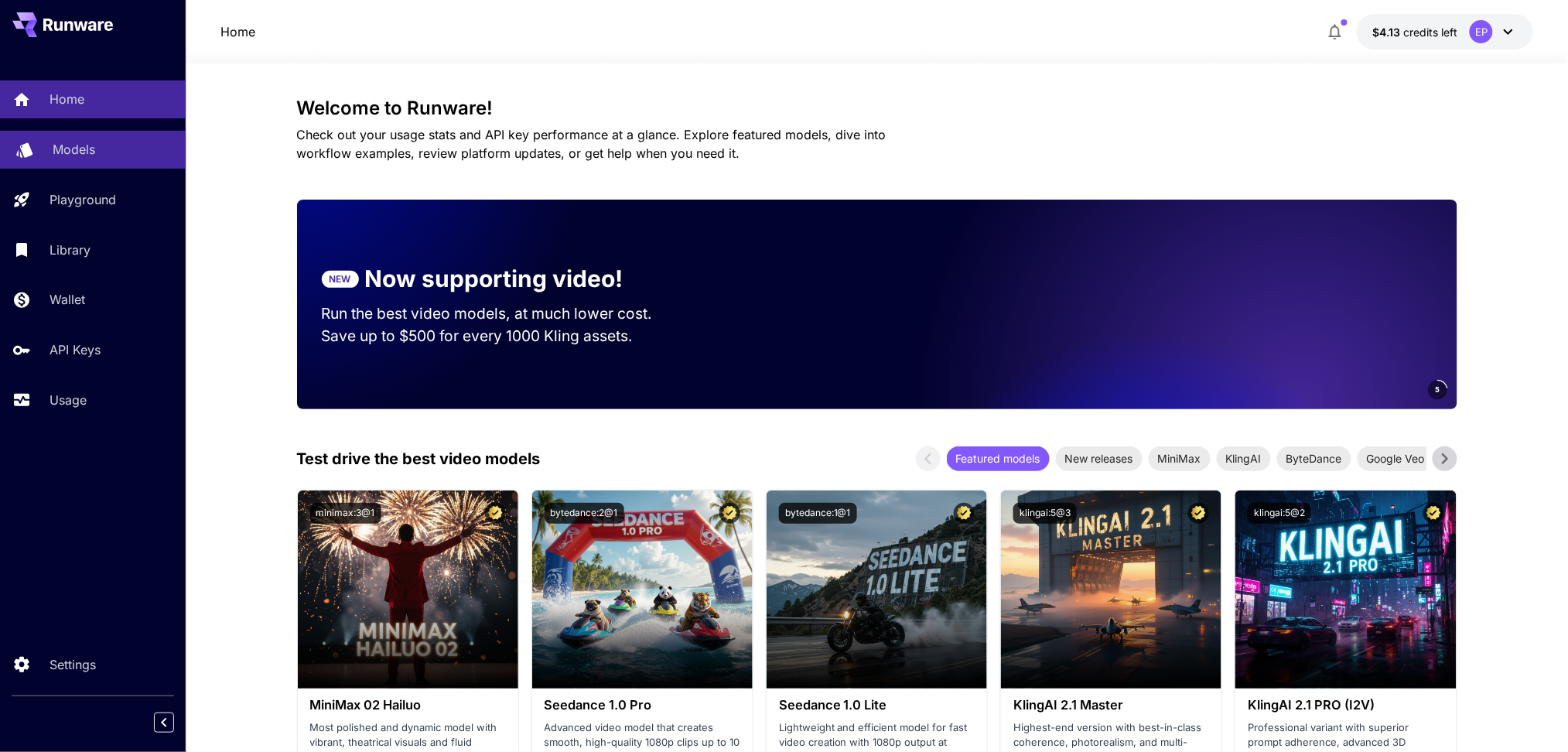 click on "Models" at bounding box center (93, 149) 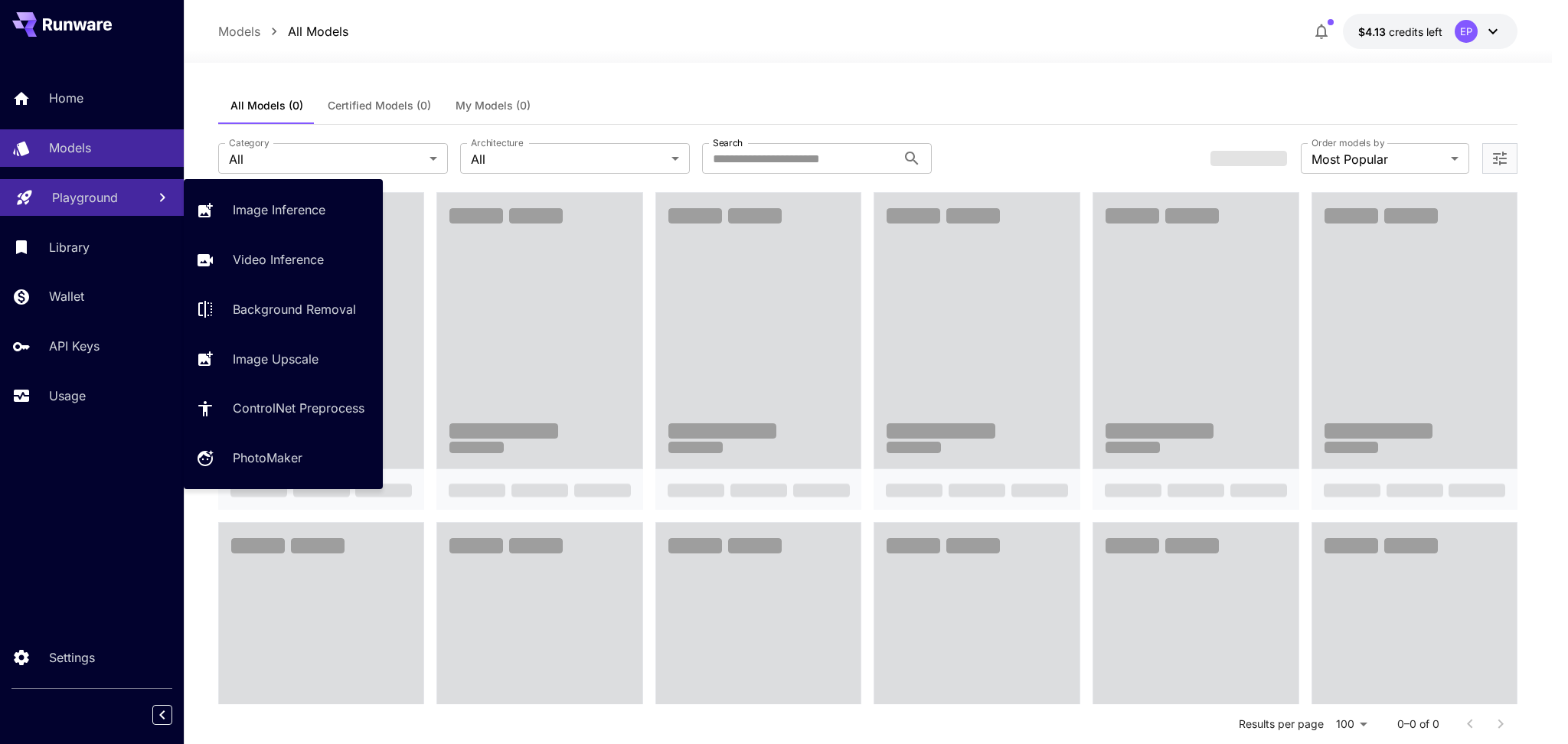 click on "Playground" at bounding box center (85, 197) 